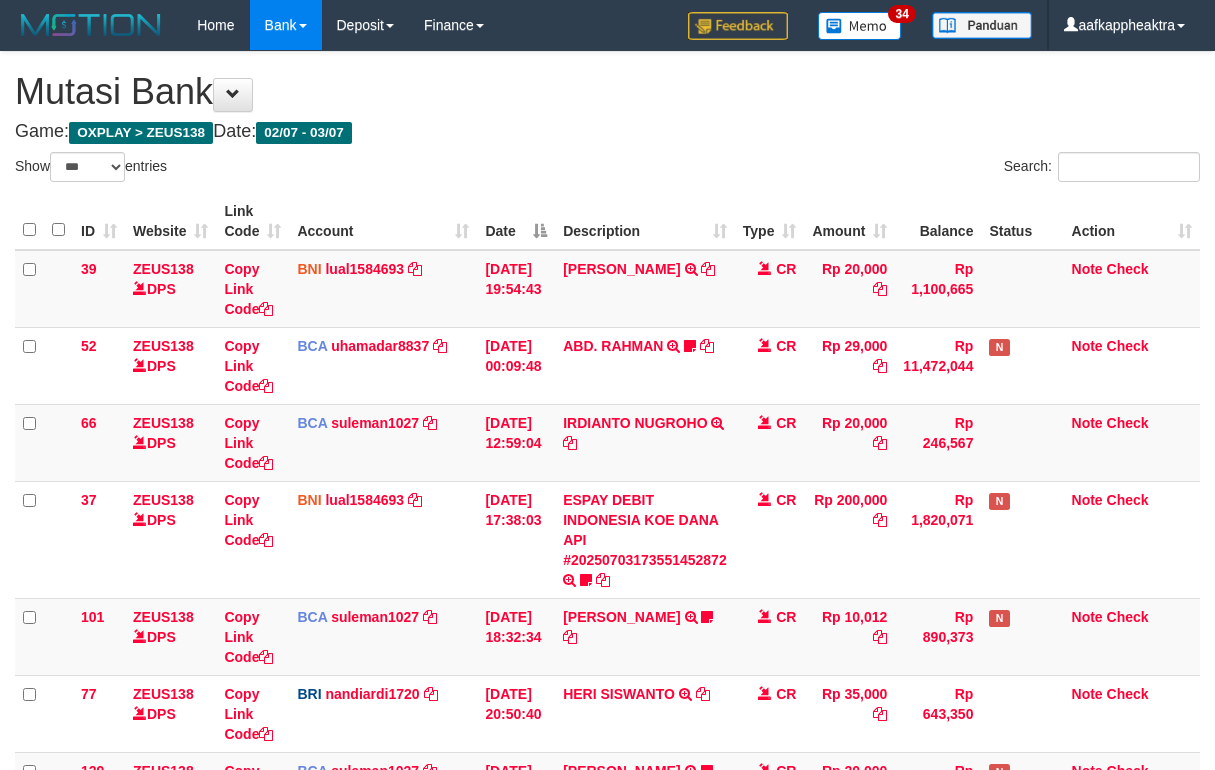 select on "***" 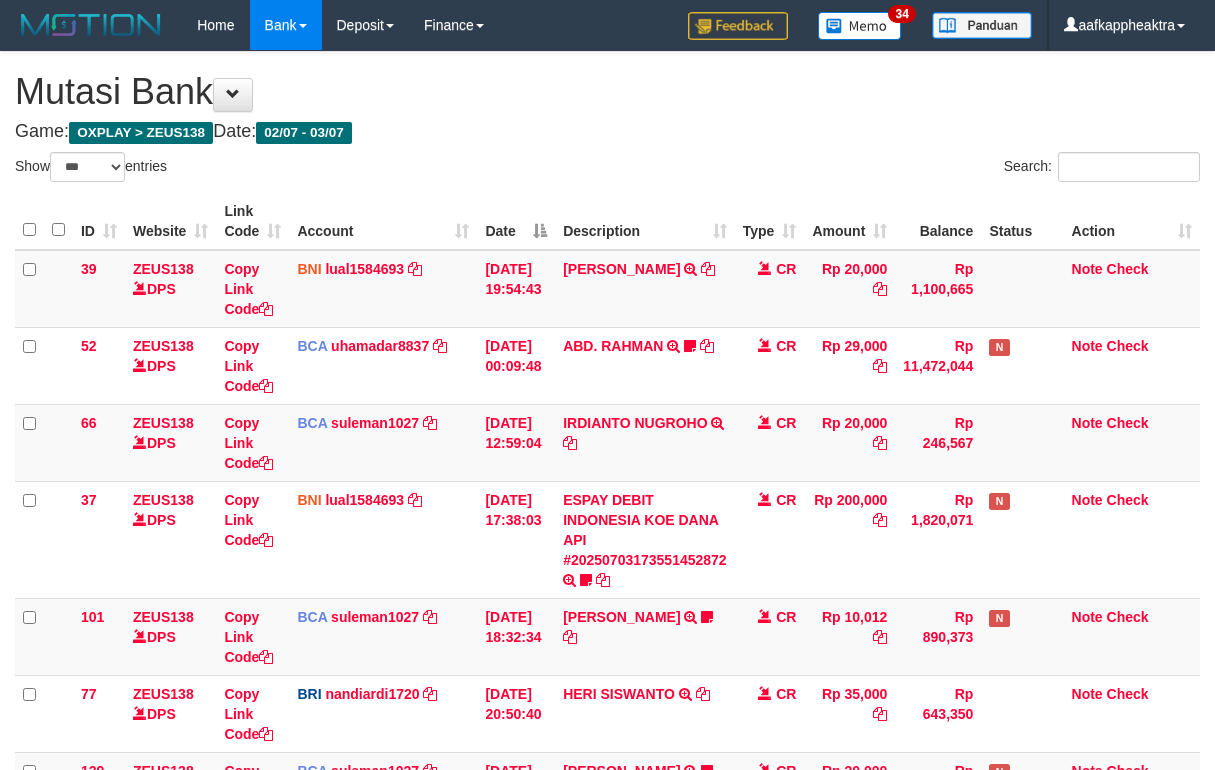 scroll, scrollTop: 853, scrollLeft: 0, axis: vertical 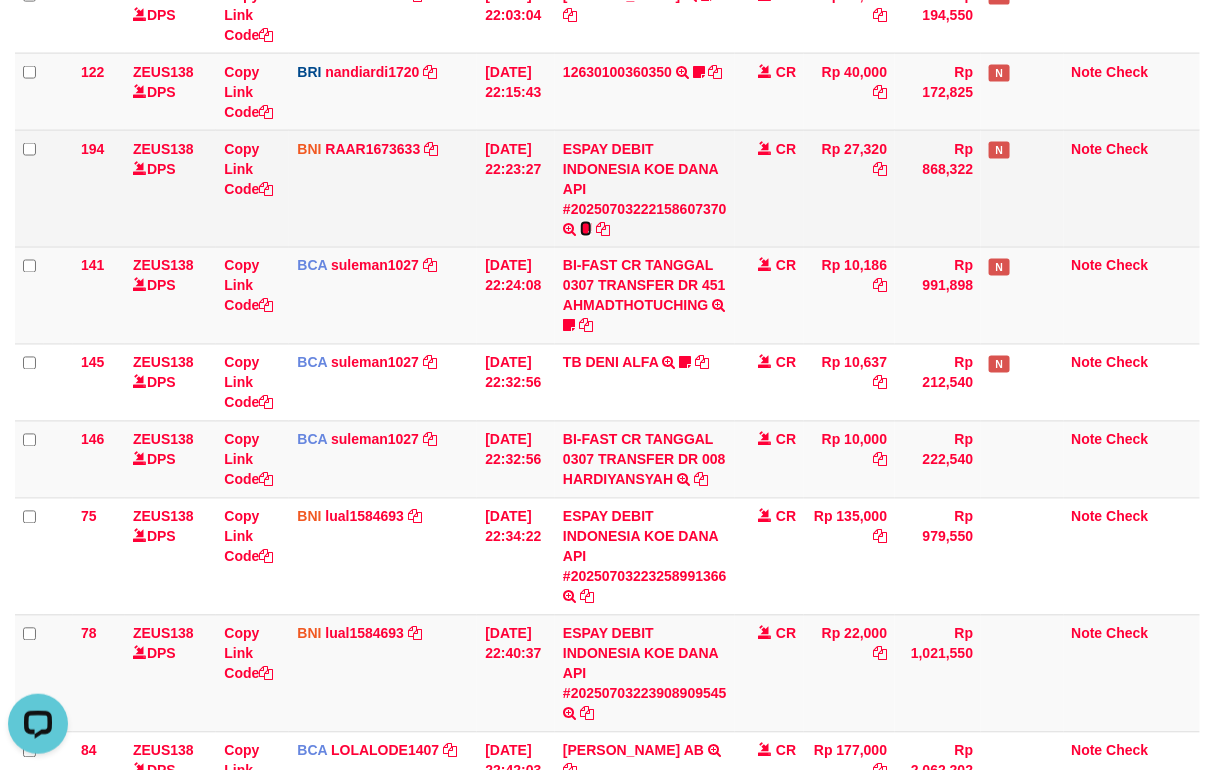 click at bounding box center (586, 229) 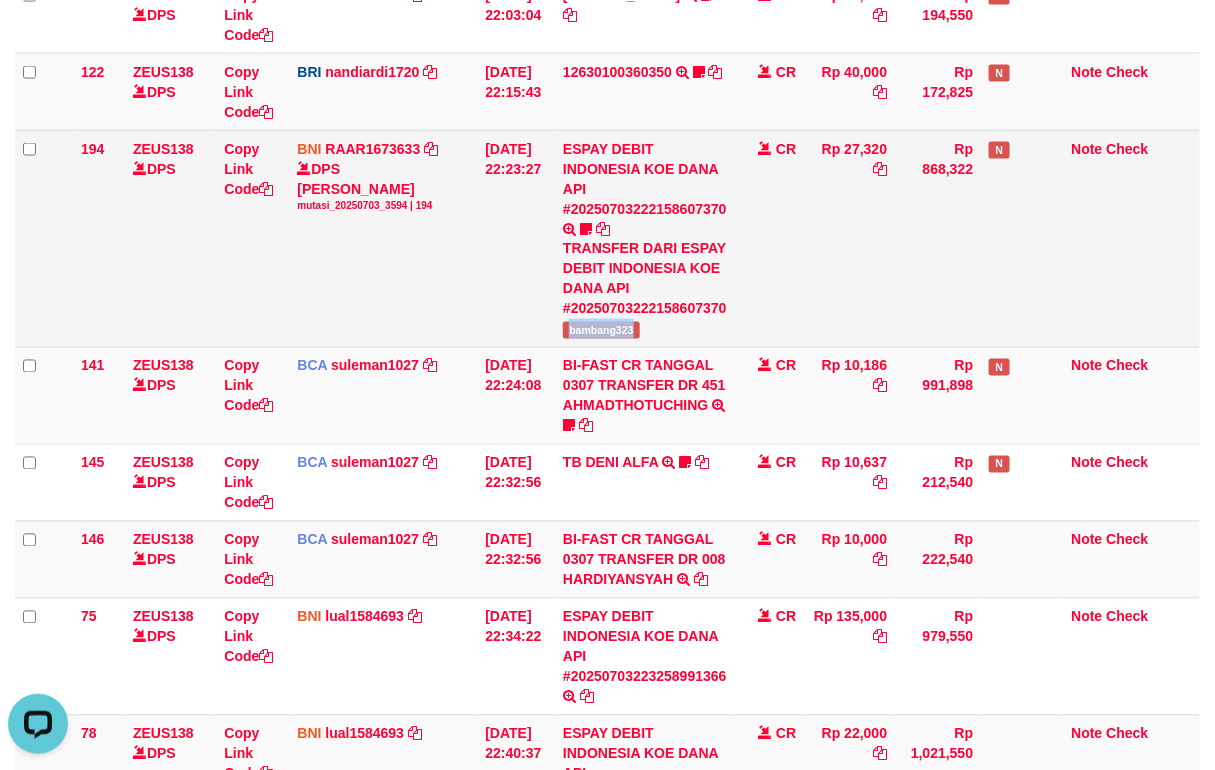 drag, startPoint x: 572, startPoint y: 335, endPoint x: 665, endPoint y: 331, distance: 93.08598 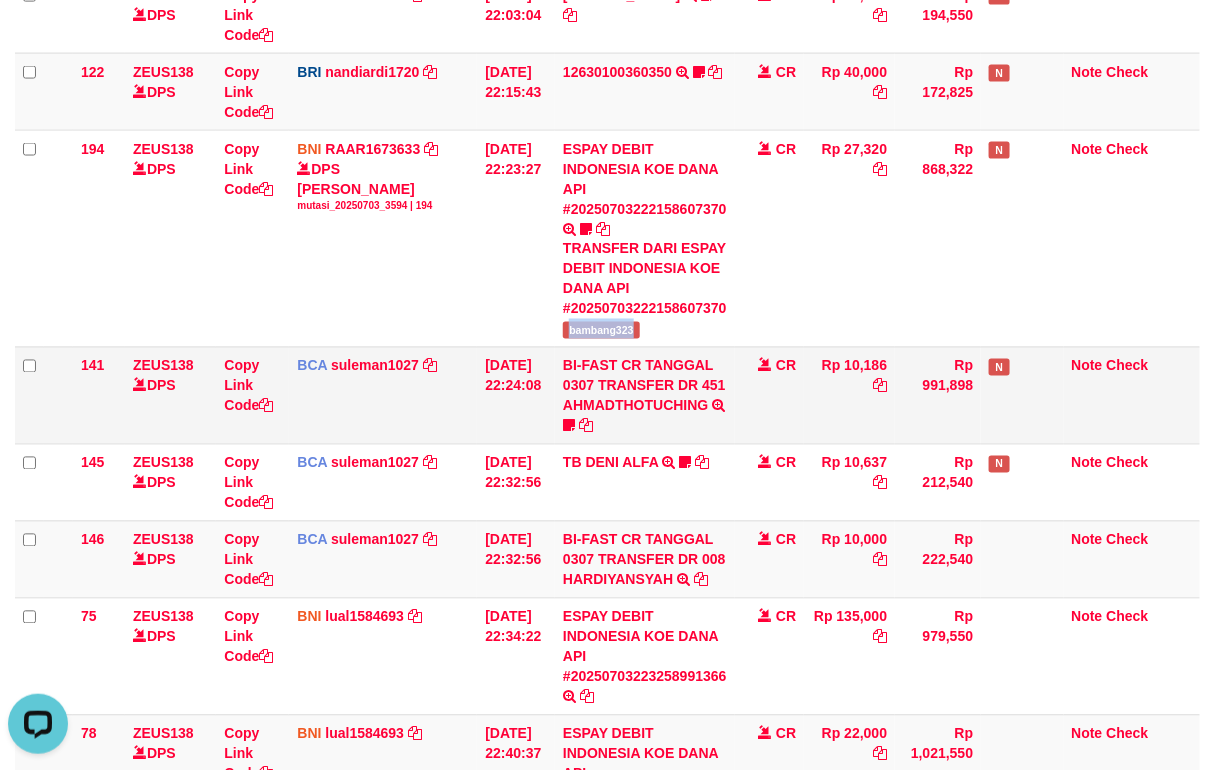 copy on "bambang323" 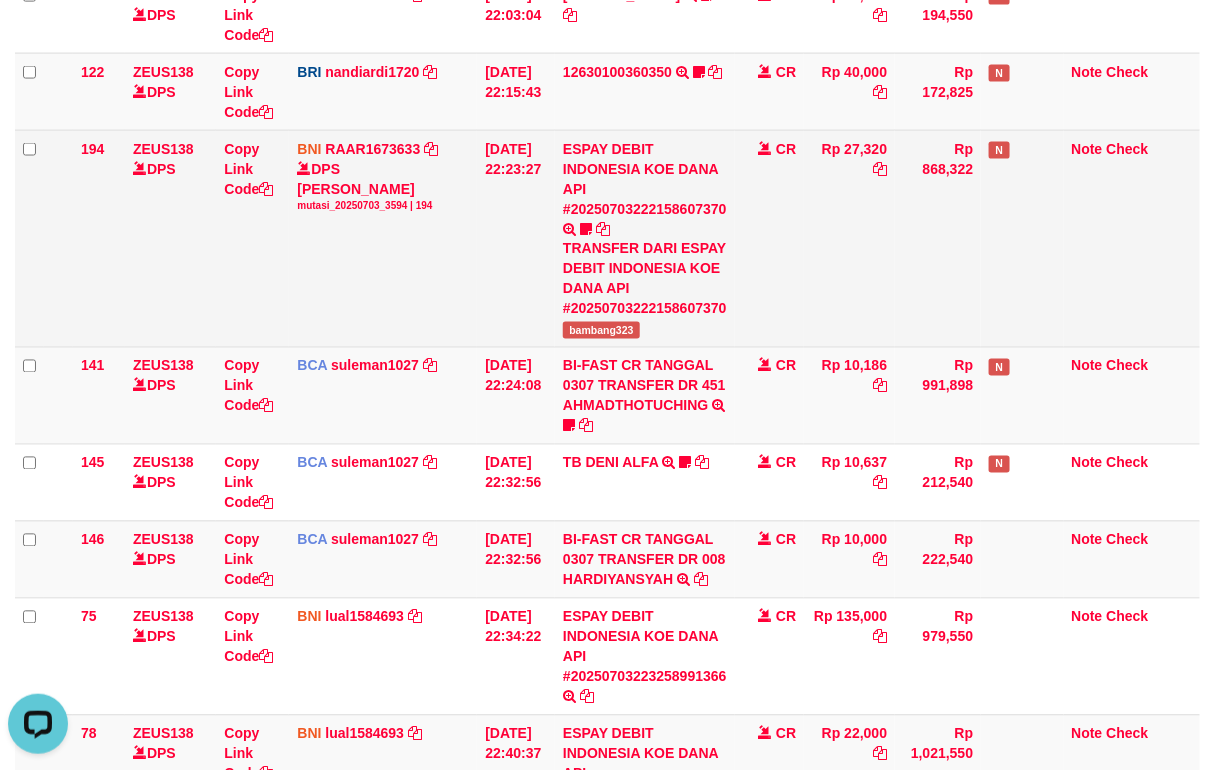 click on "Copy Link Code" at bounding box center (252, 238) 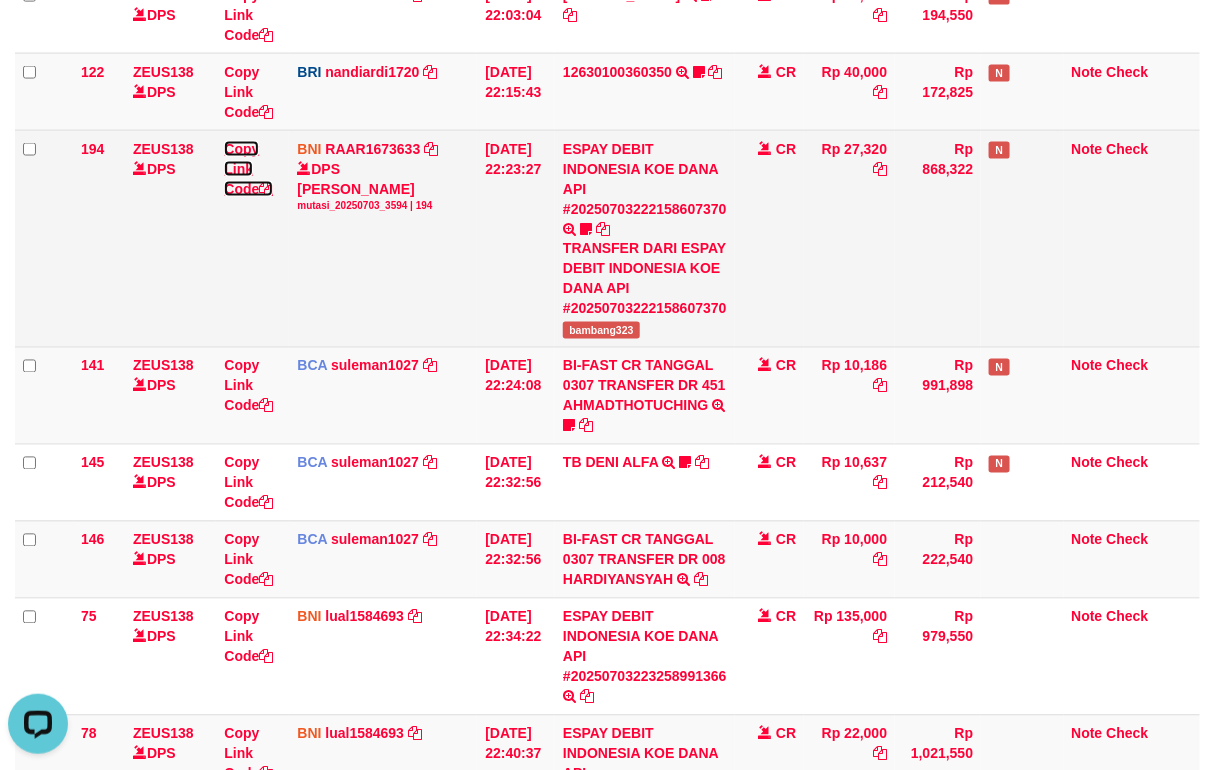 click at bounding box center [266, 189] 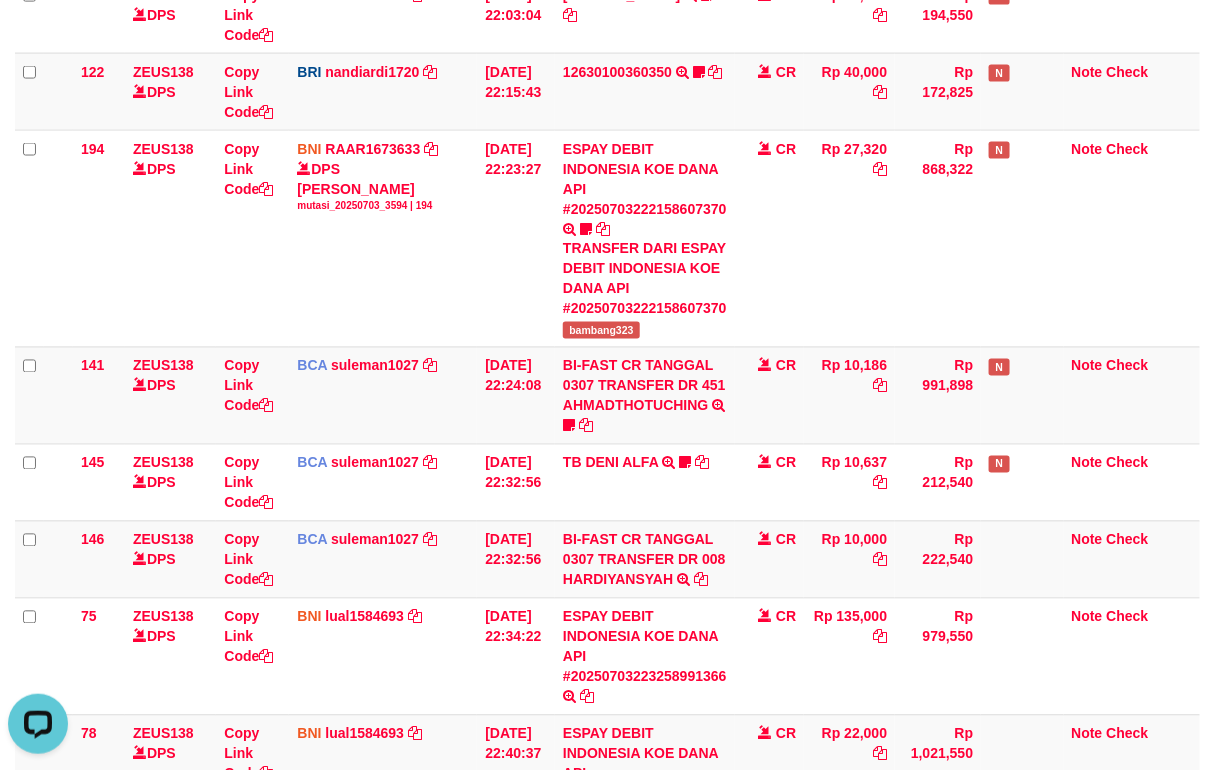 scroll, scrollTop: 297, scrollLeft: 0, axis: vertical 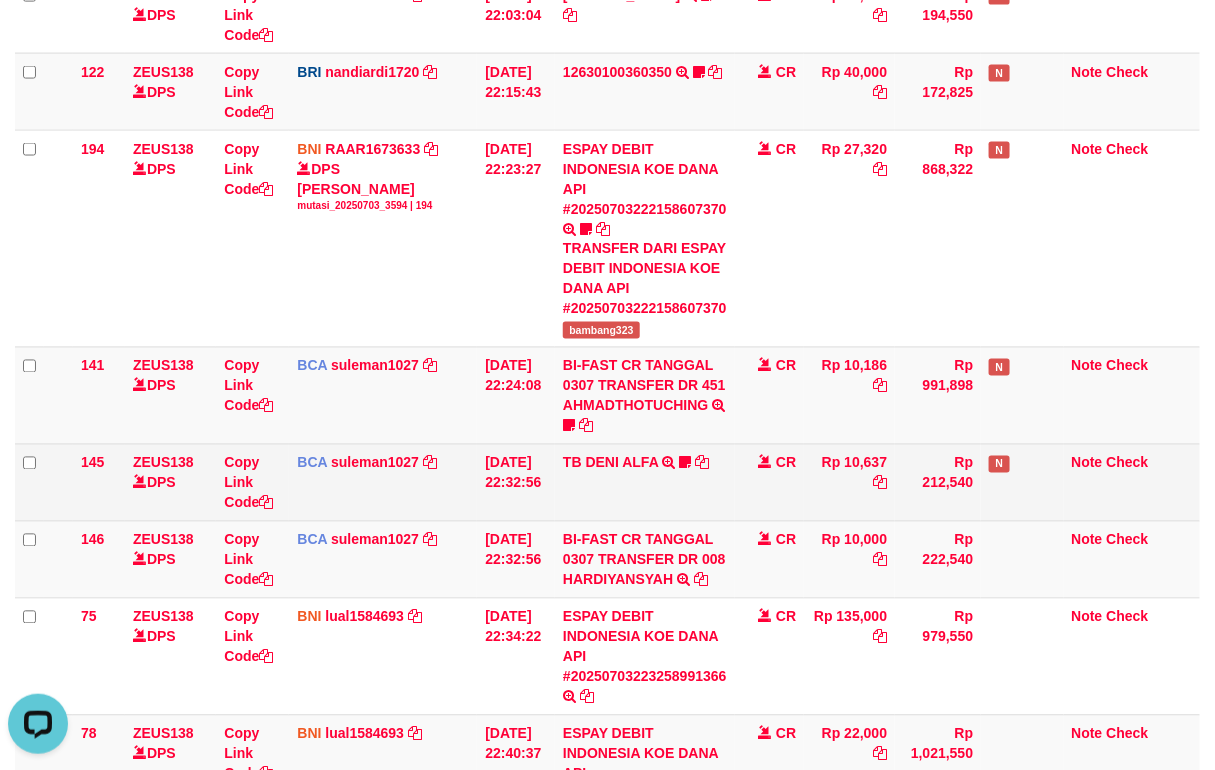 click on "39
ZEUS138    DPS
Copy Link Code
BNI
lual1584693
DPS
LUCKY ALAMSYAH
mutasi_20250702_2414 | 39
mutasi_20250702_2414 | 39
02/07/2025 19:54:43
MUH NURASDAR         TRANSFER DARI MUH NURASDAR
CR
Rp 20,000
Rp 1,100,665
Note
Check
52
ZEUS138    DPS
Copy Link Code
BCA
uhamadar8837
DPS
MUHAMAD ARYA MAFIUDIN" at bounding box center [607, 230] 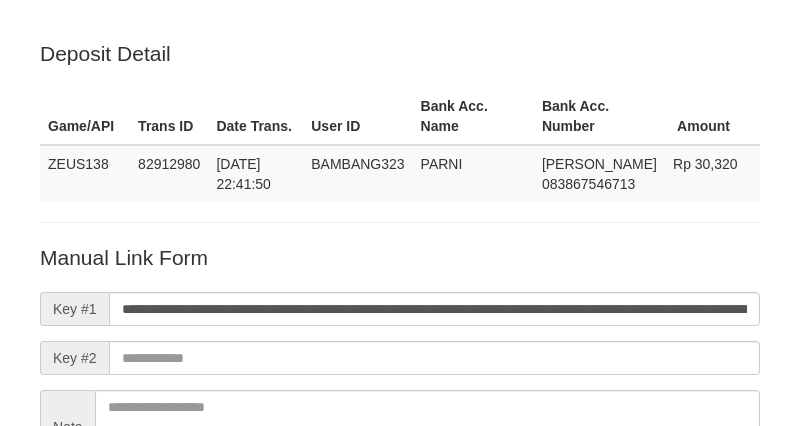 scroll, scrollTop: 223, scrollLeft: 0, axis: vertical 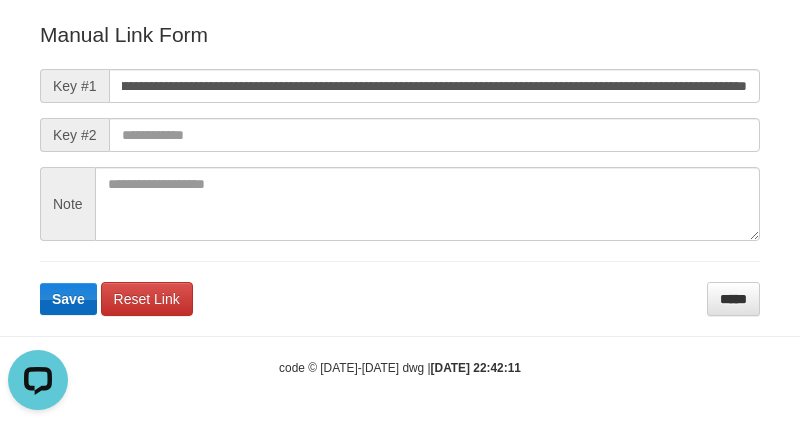type on "**********" 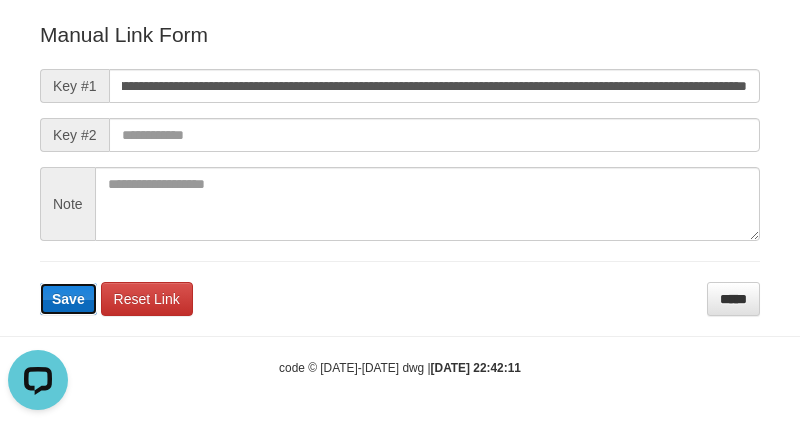 drag, startPoint x: 64, startPoint y: 285, endPoint x: 663, endPoint y: 237, distance: 600.9201 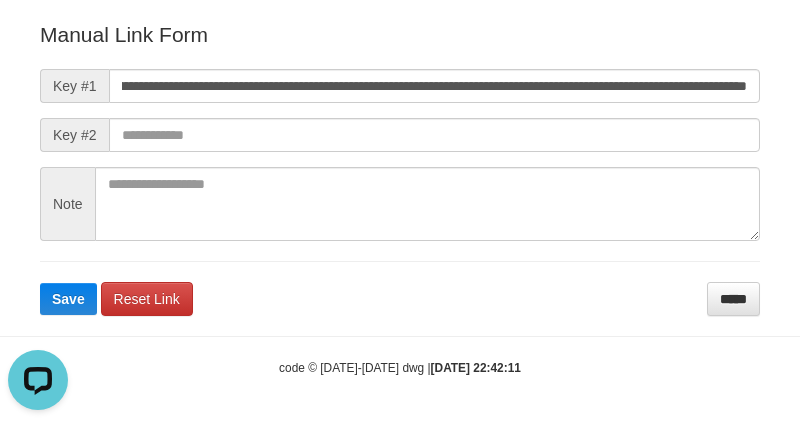 scroll, scrollTop: 0, scrollLeft: 0, axis: both 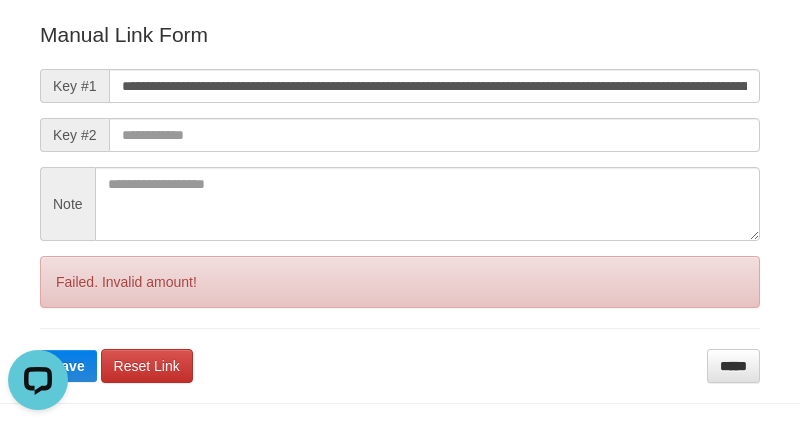 drag, startPoint x: 376, startPoint y: 231, endPoint x: 502, endPoint y: 182, distance: 135.19246 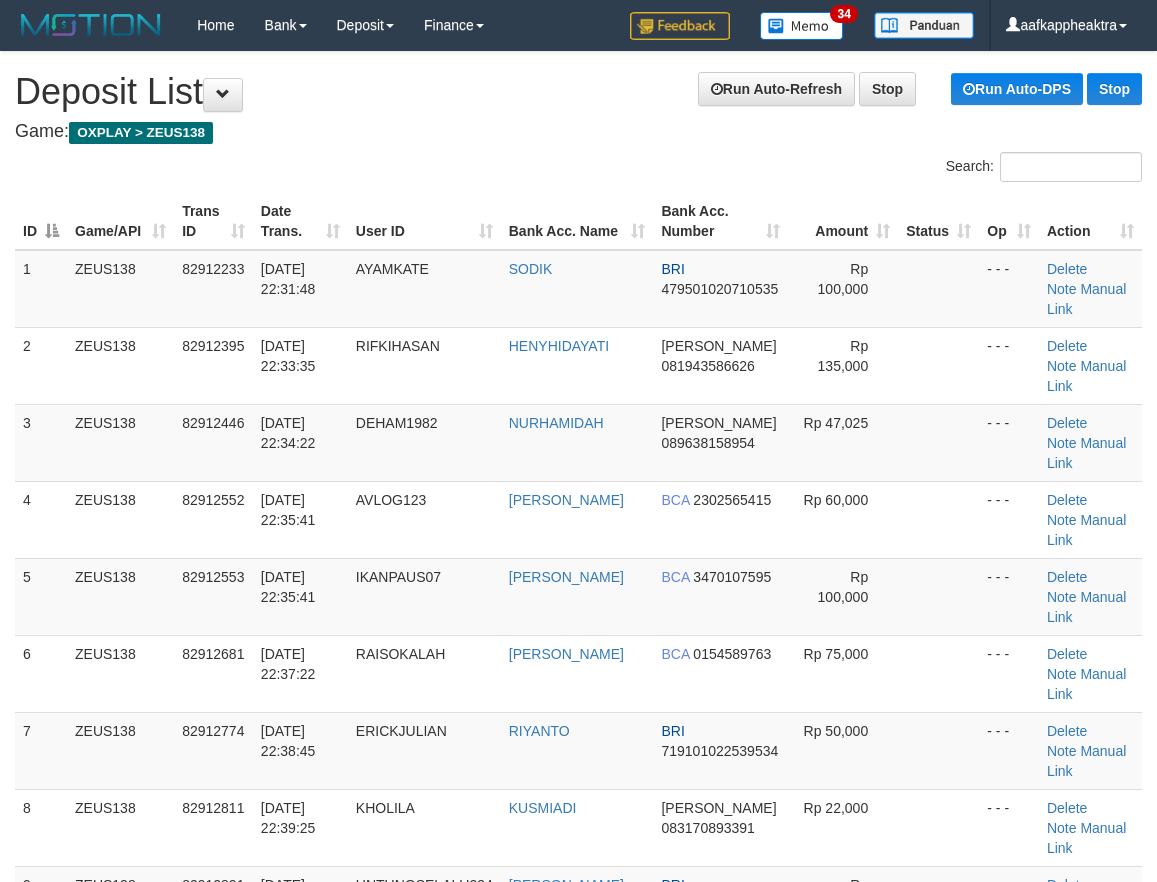 scroll, scrollTop: 1040, scrollLeft: 0, axis: vertical 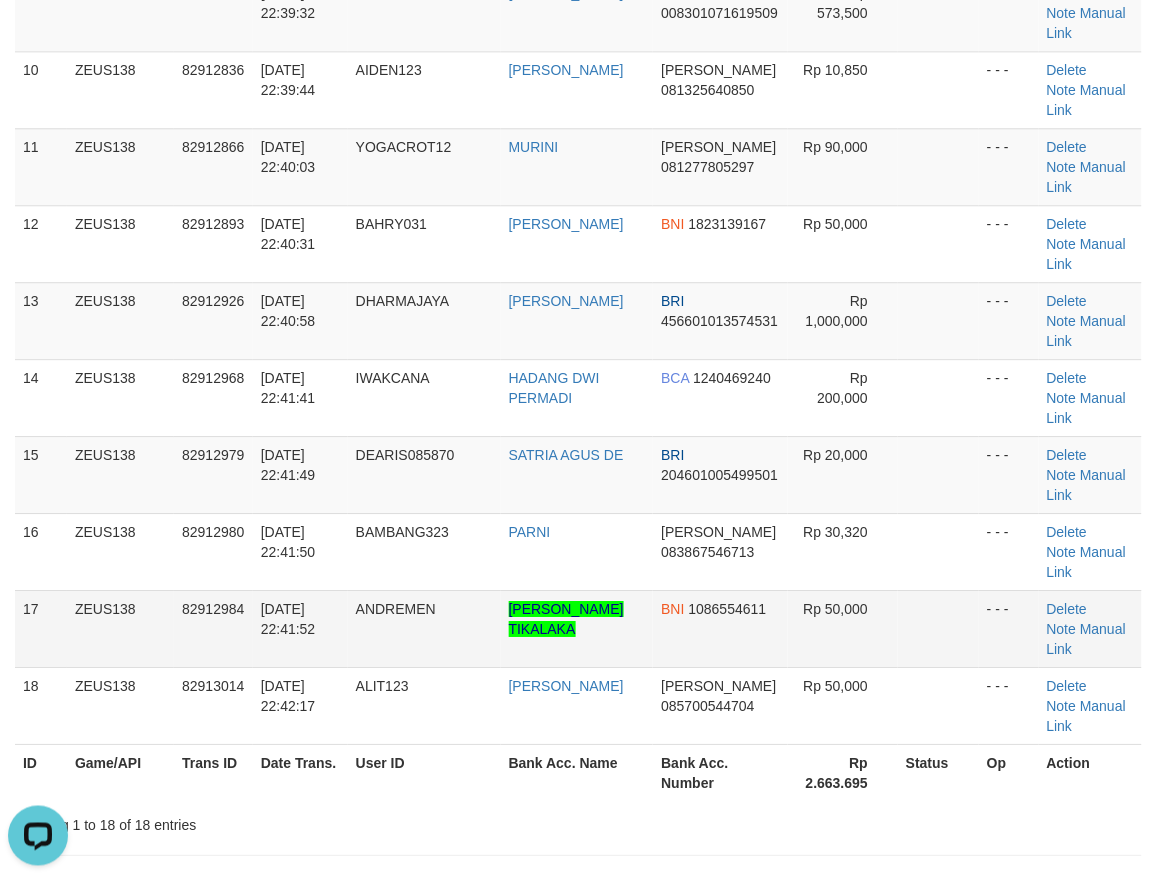 click on "17
ZEUS138
82912984
03/07/2025 22:41:52
ANDREMEN
ANDREAS FITRIANTO TIKALAKA
BNI
1086554611
Rp 50,000
- - -
Delete
Note
Manual Link" at bounding box center [578, 628] 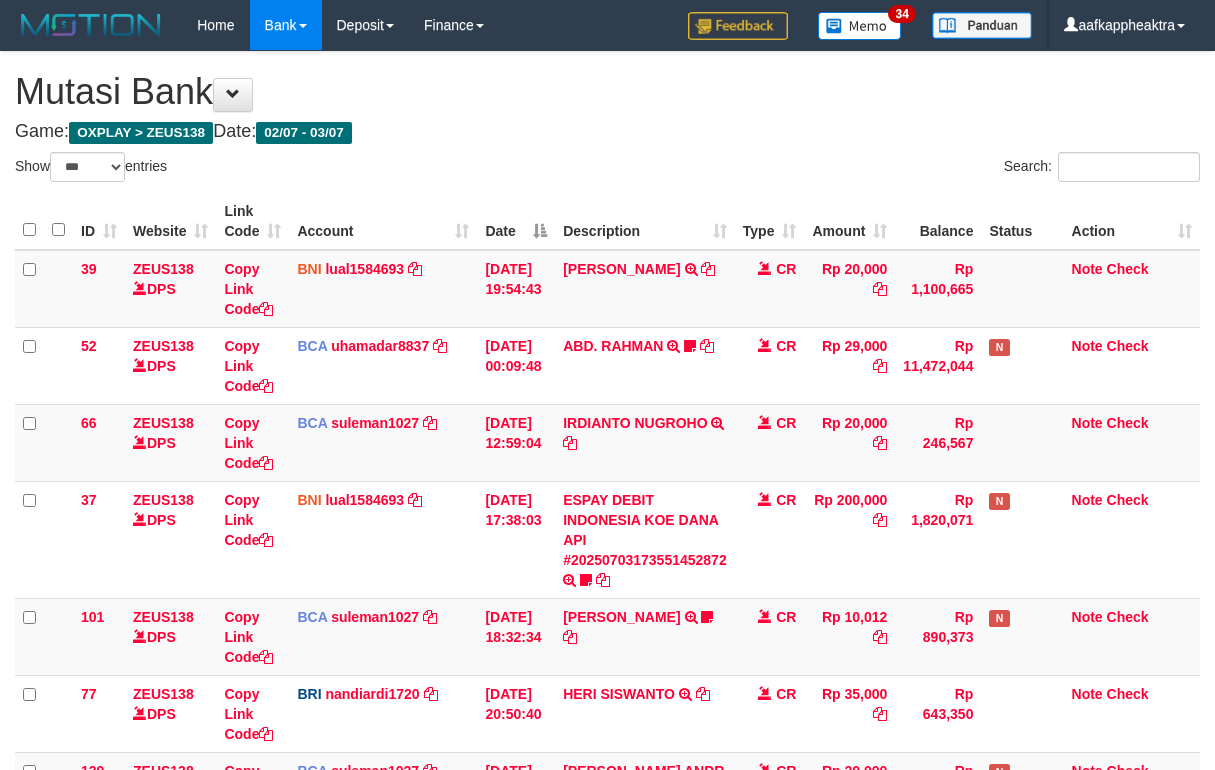 select on "***" 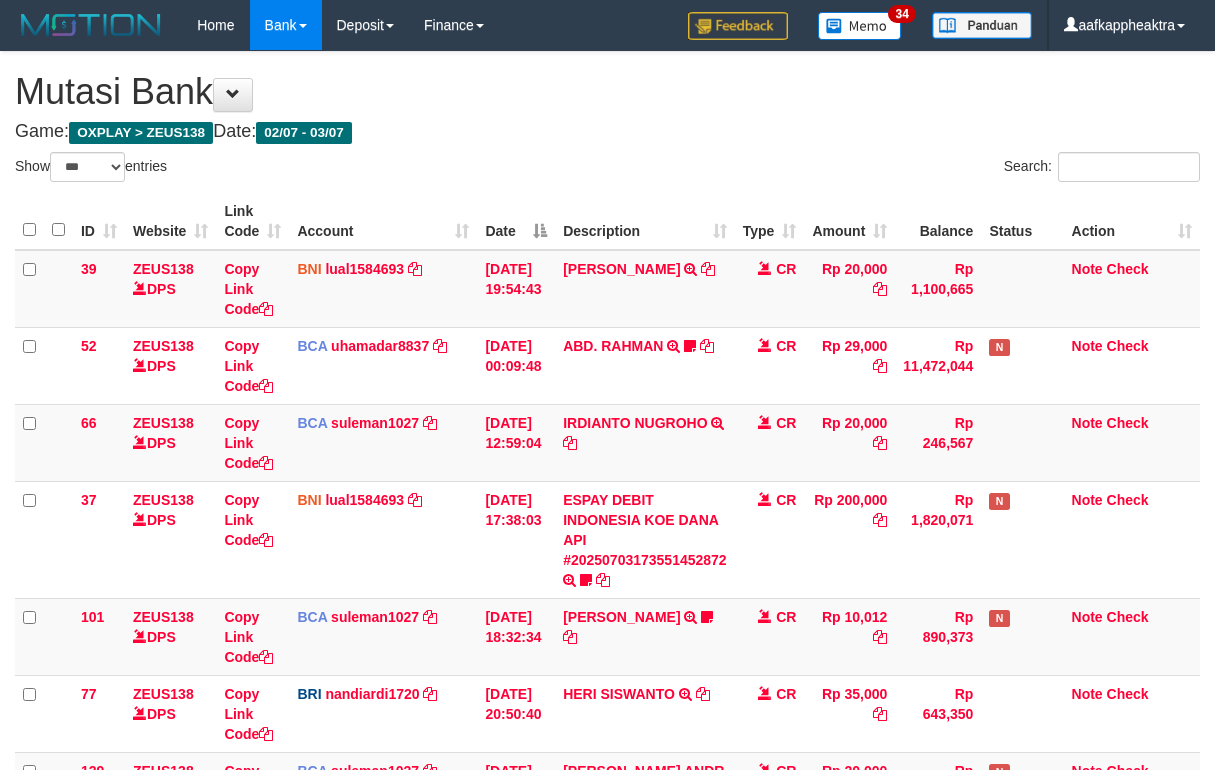 scroll, scrollTop: 176, scrollLeft: 0, axis: vertical 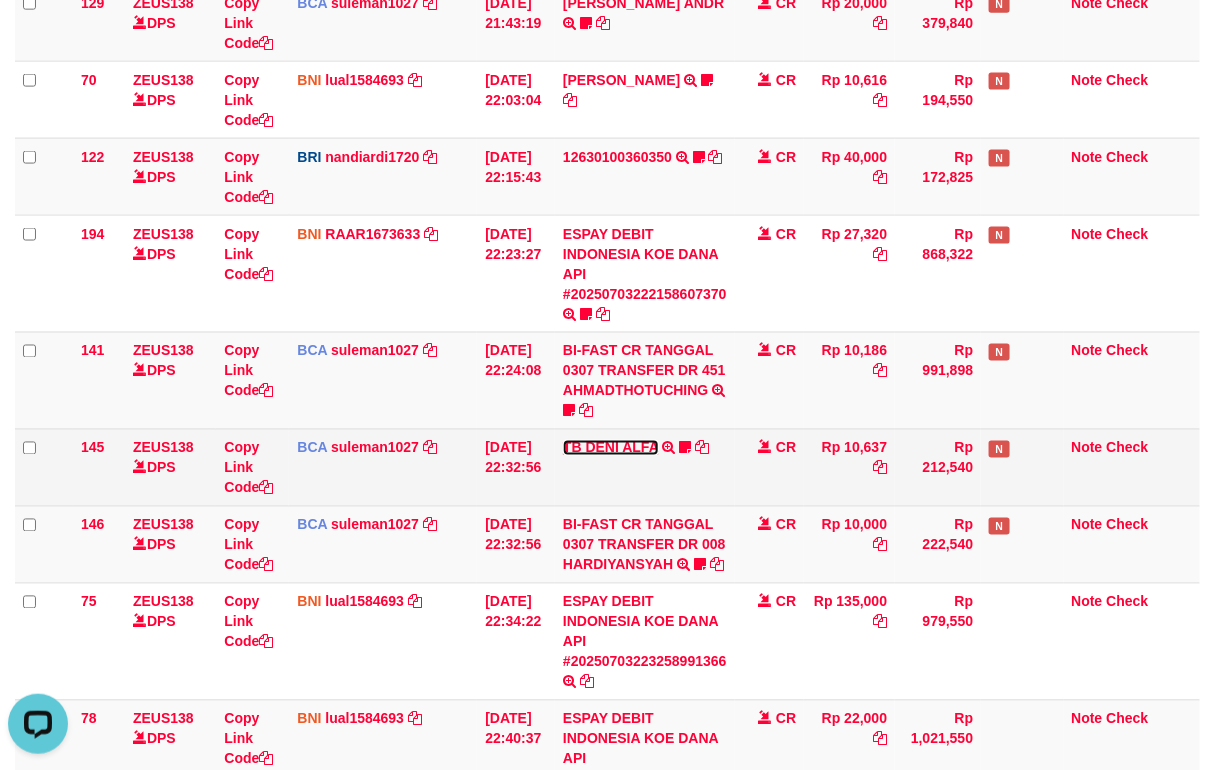 click on "TB DENI ALFA" at bounding box center [610, 448] 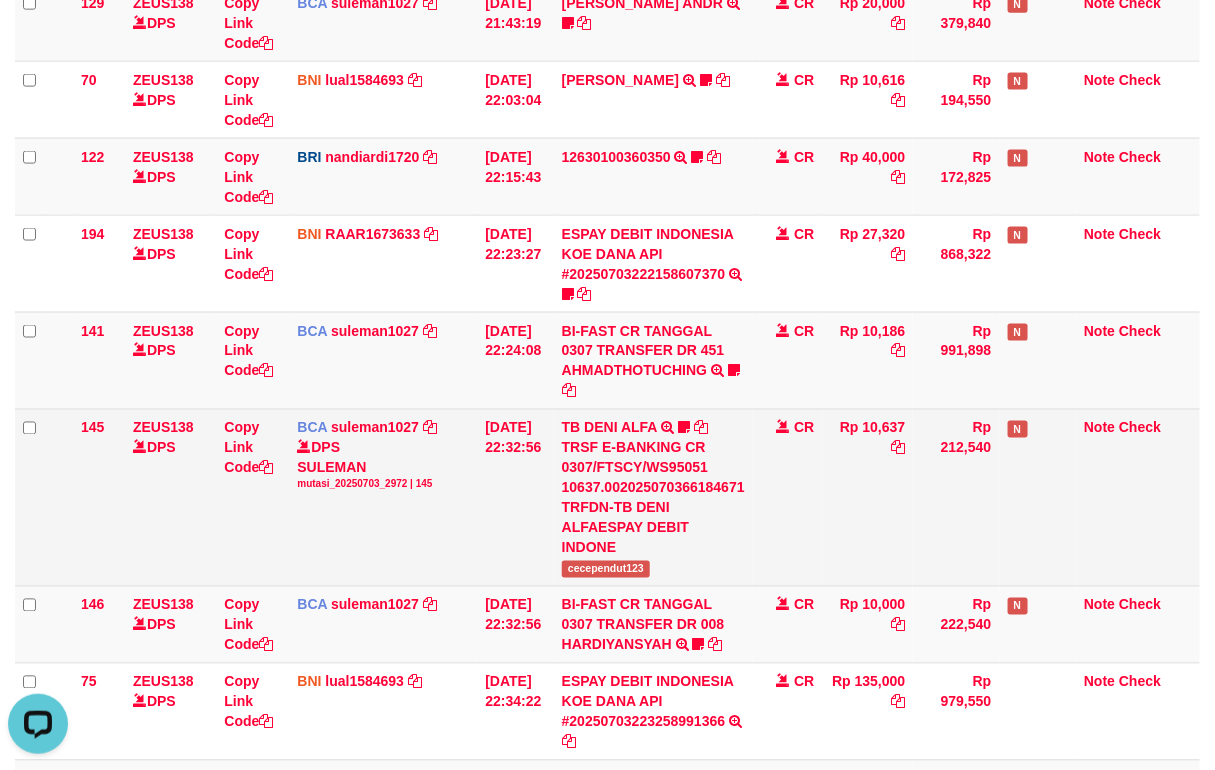 click on "TRSF E-BANKING CR 0307/FTSCY/WS95051
10637.002025070366184671 TRFDN-TB DENI ALFAESPAY DEBIT INDONE" at bounding box center (653, 498) 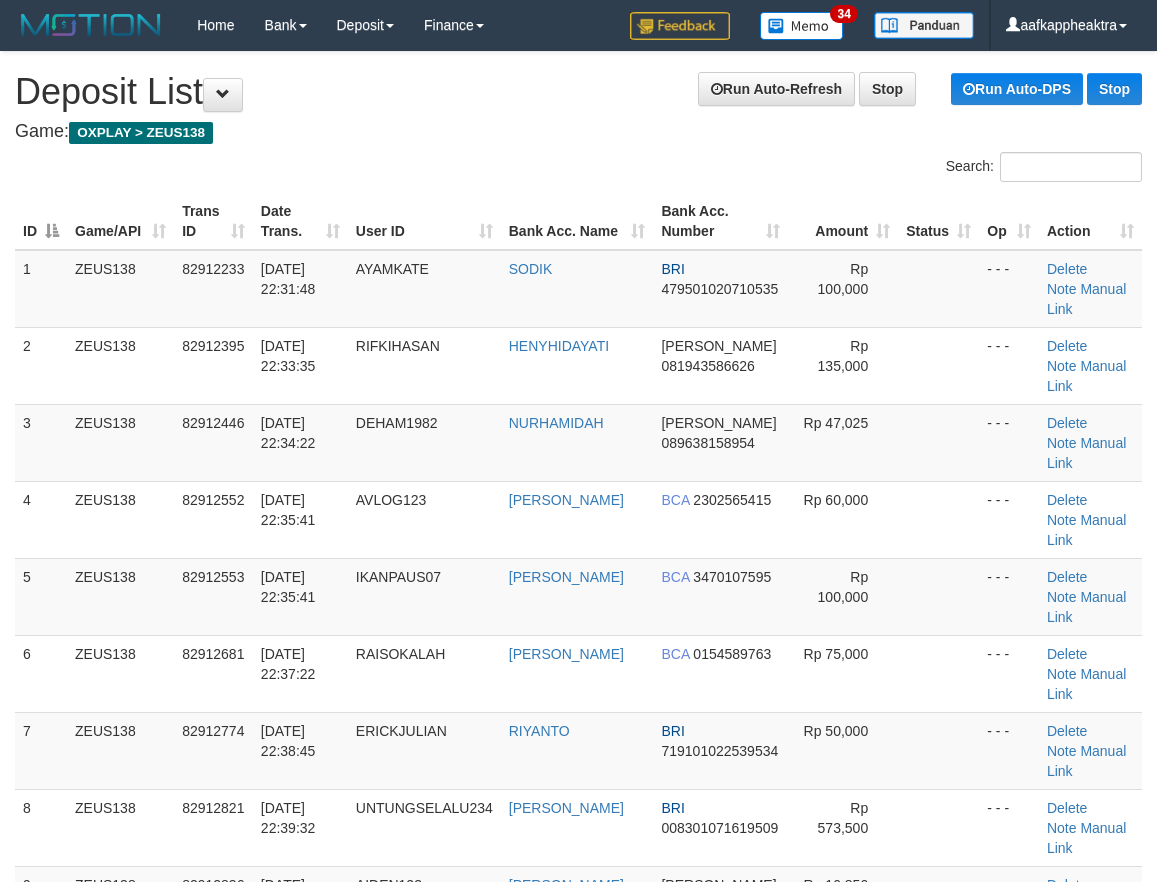 scroll, scrollTop: 892, scrollLeft: 0, axis: vertical 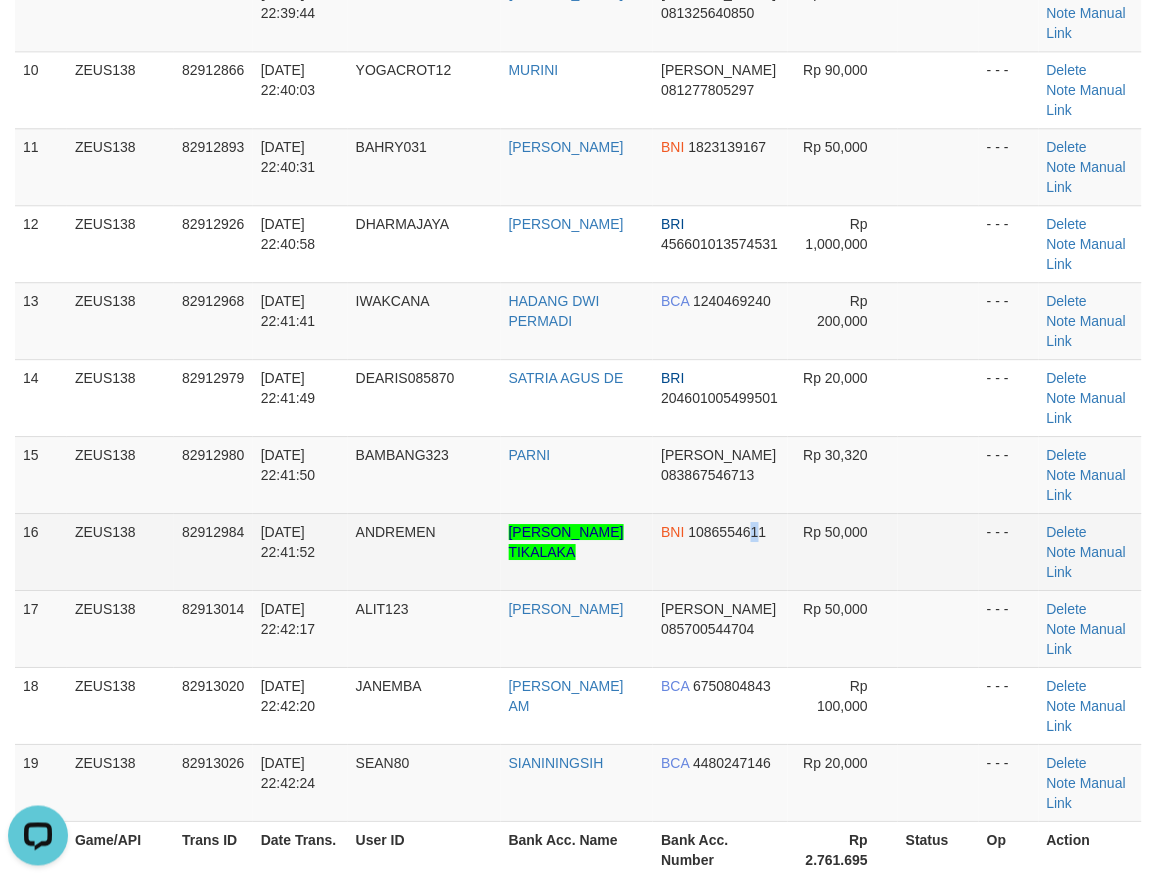 drag, startPoint x: 747, startPoint y: 532, endPoint x: 44, endPoint y: 516, distance: 703.18207 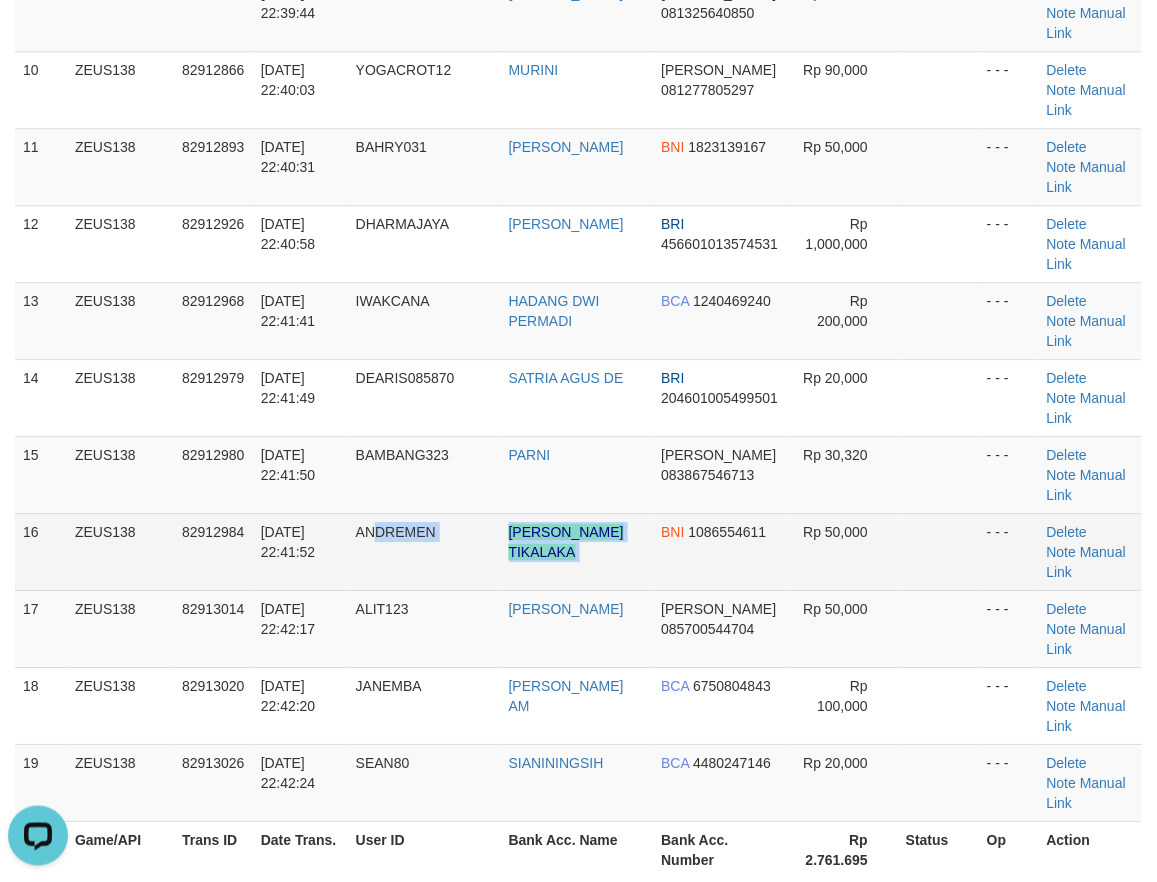drag, startPoint x: 526, startPoint y: 546, endPoint x: 654, endPoint y: 546, distance: 128 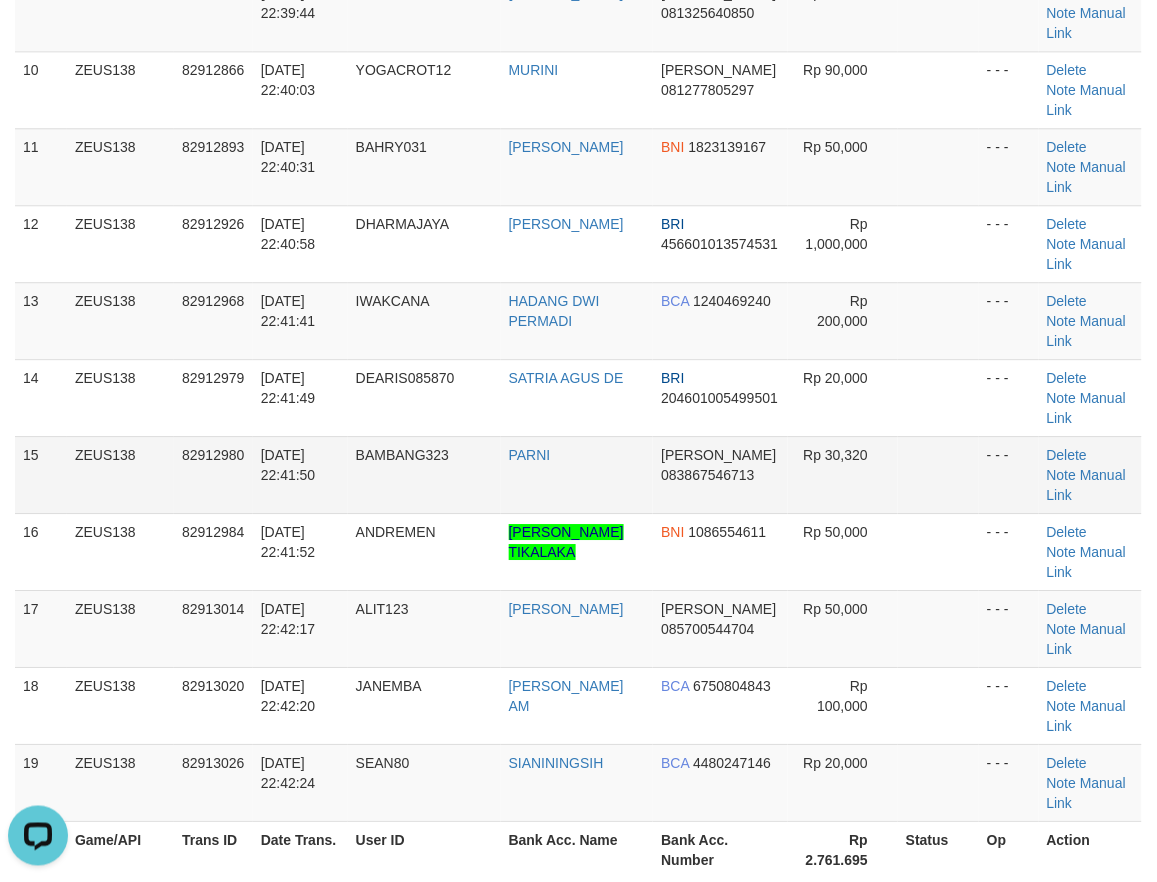 drag, startPoint x: 640, startPoint y: 527, endPoint x: 436, endPoint y: 468, distance: 212.36055 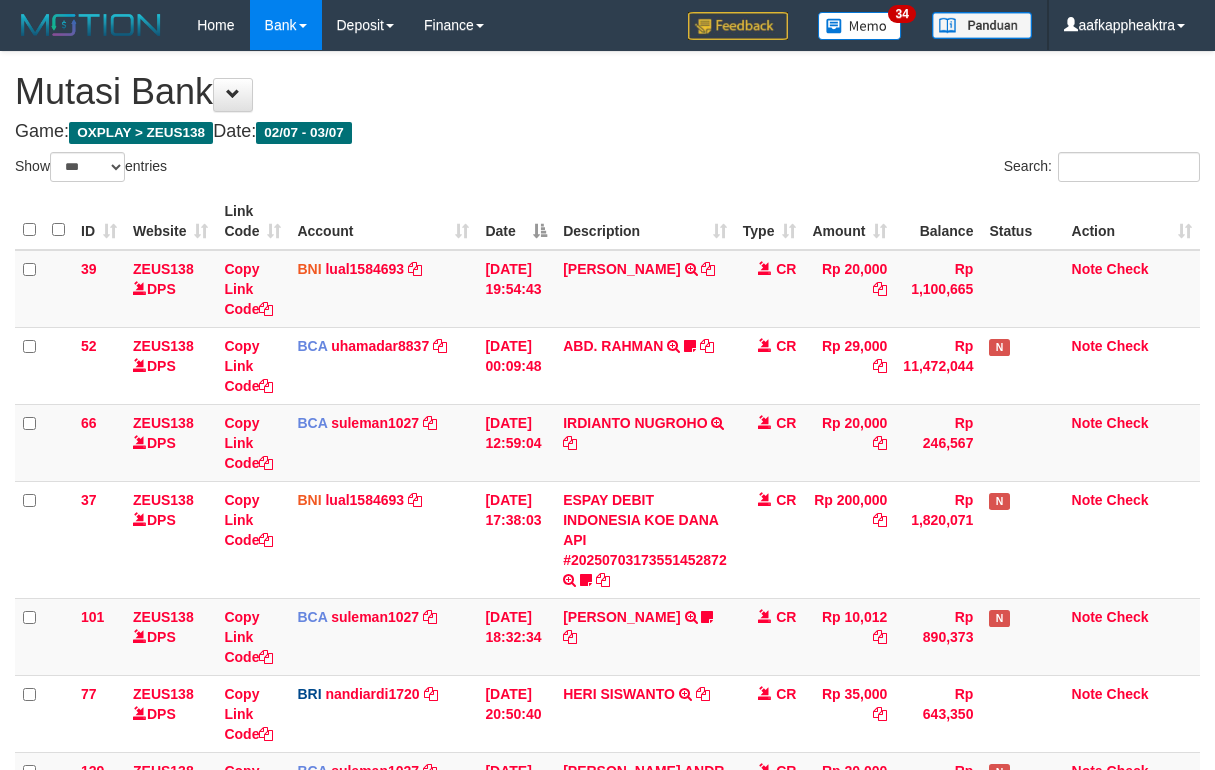 select on "***" 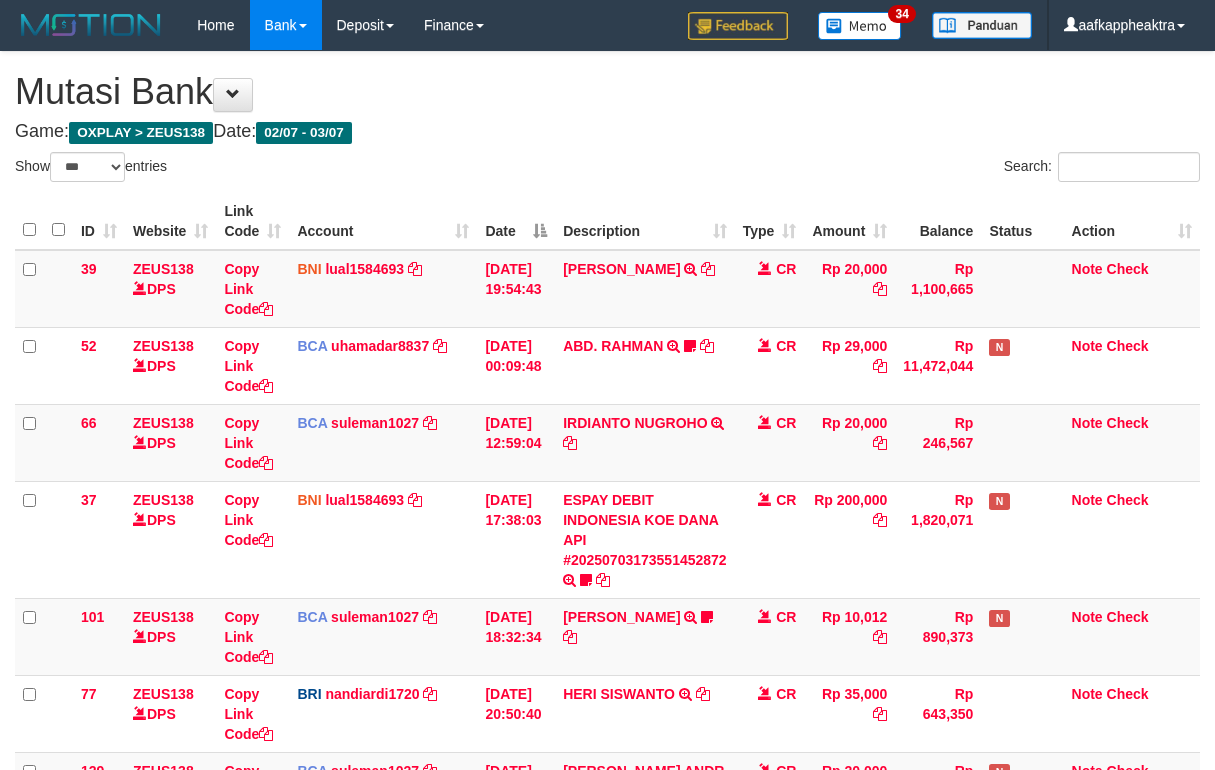 scroll, scrollTop: 748, scrollLeft: 0, axis: vertical 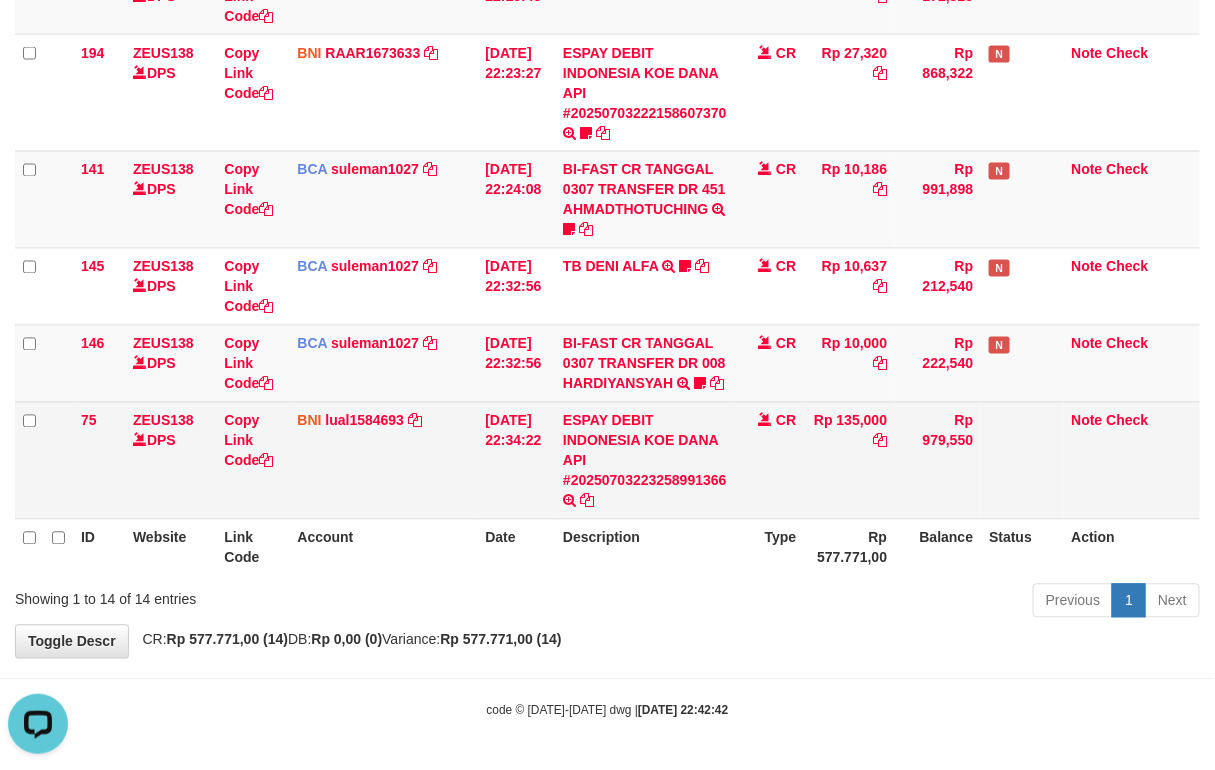 click on "ESPAY DEBIT INDONESIA KOE DANA API #20250703223258991366         TRANSFER DARI ESPAY DEBIT INDONESIA KOE DANA API #20250703223258991366" at bounding box center (645, 460) 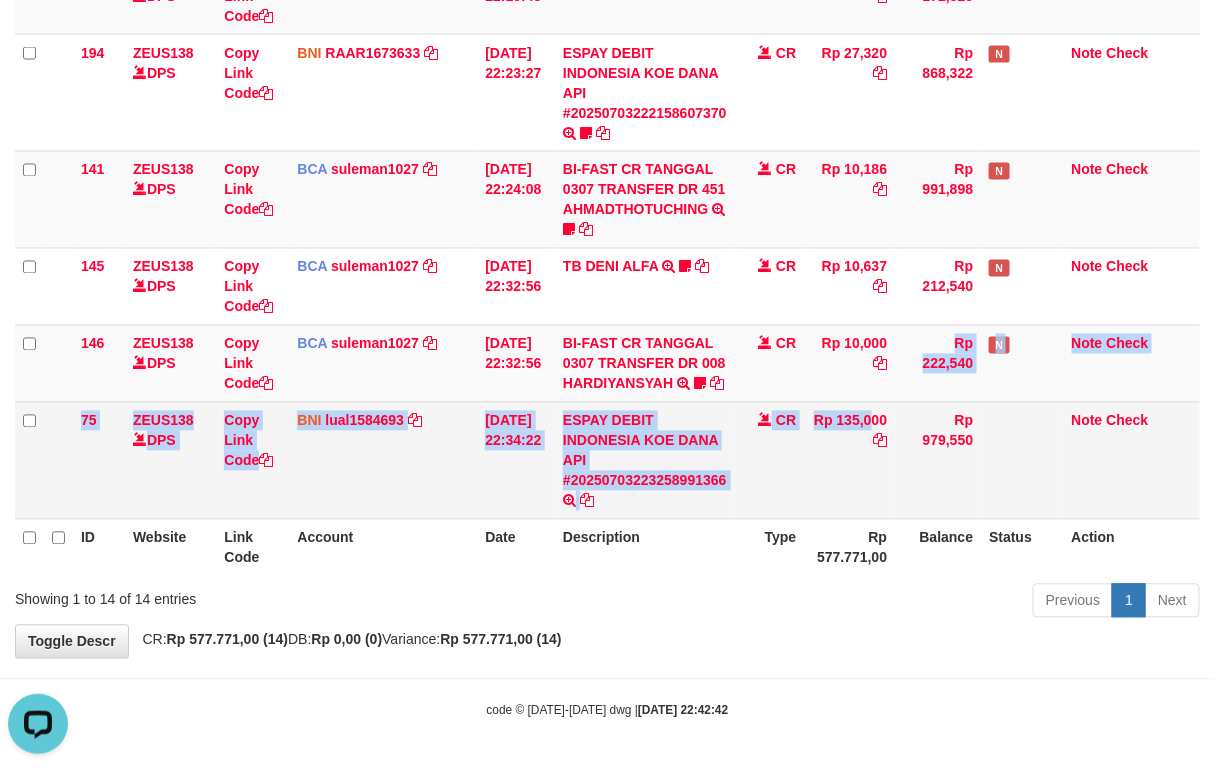 click on "Rp 135,000" at bounding box center (849, 460) 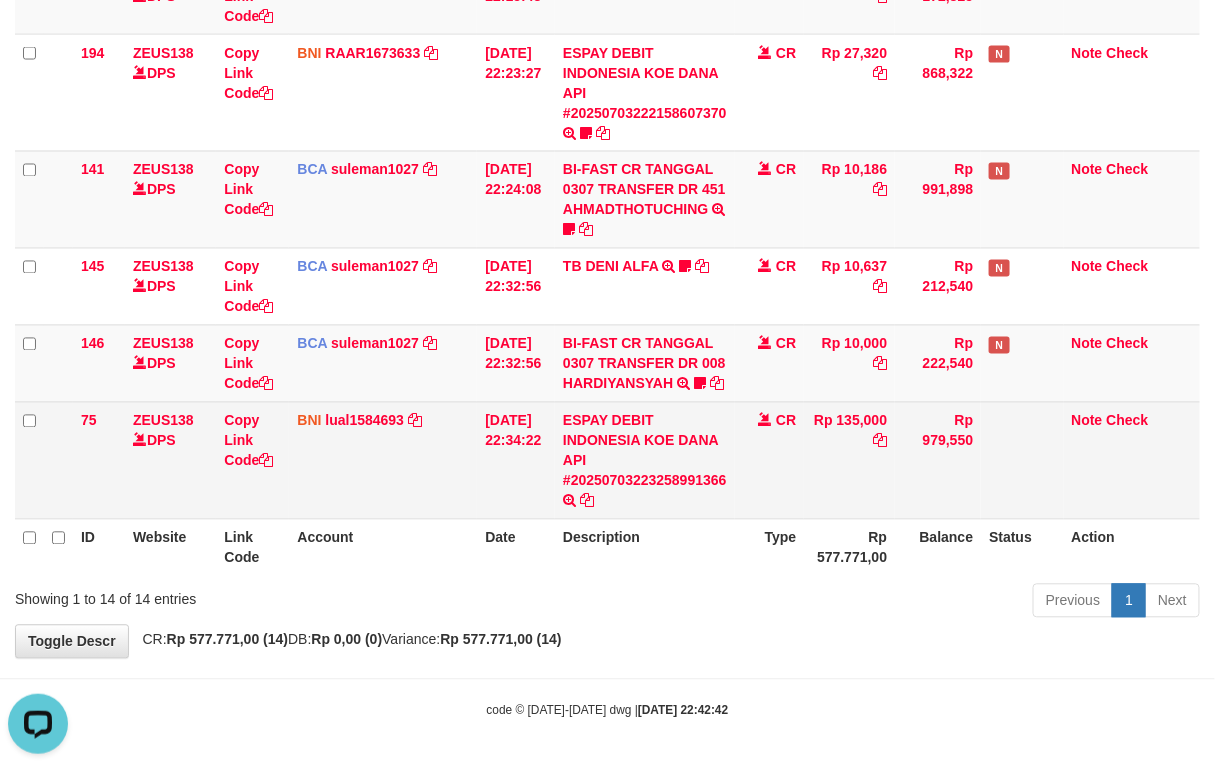 drag, startPoint x: 745, startPoint y: 454, endPoint x: 772, endPoint y: 406, distance: 55.072678 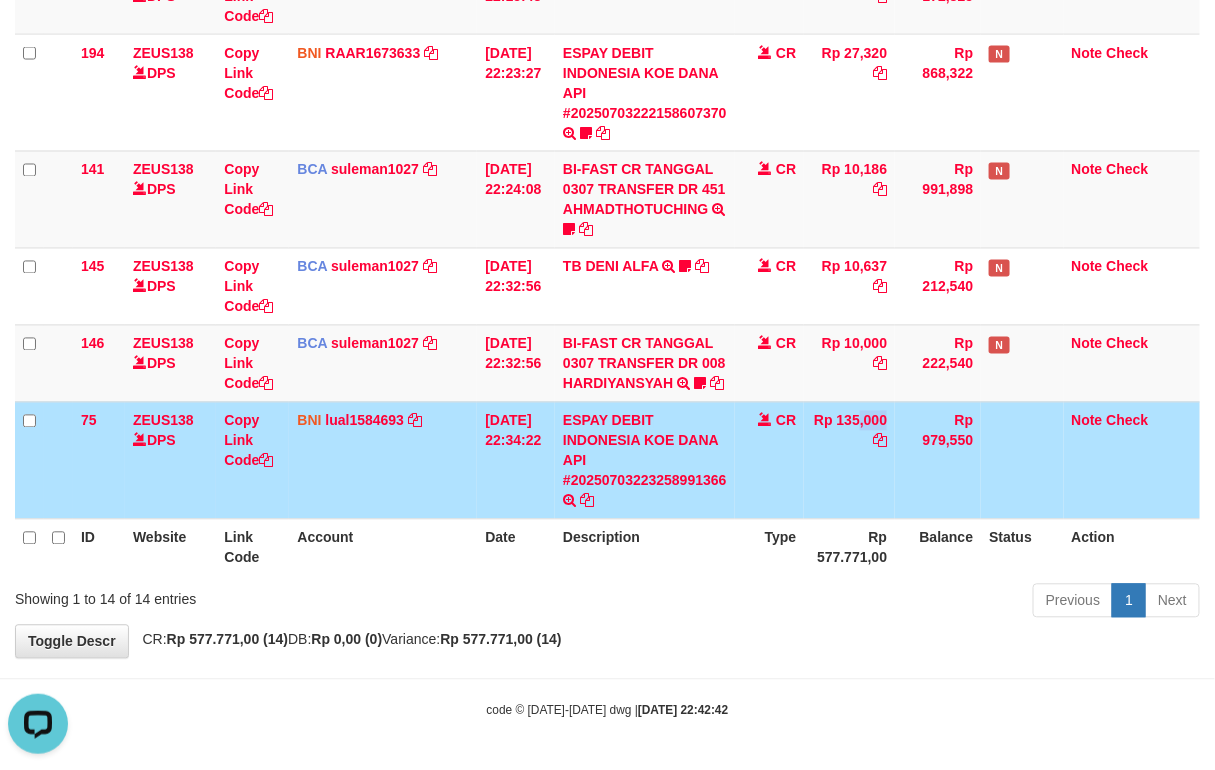 click on "Rp 135,000" at bounding box center [849, 460] 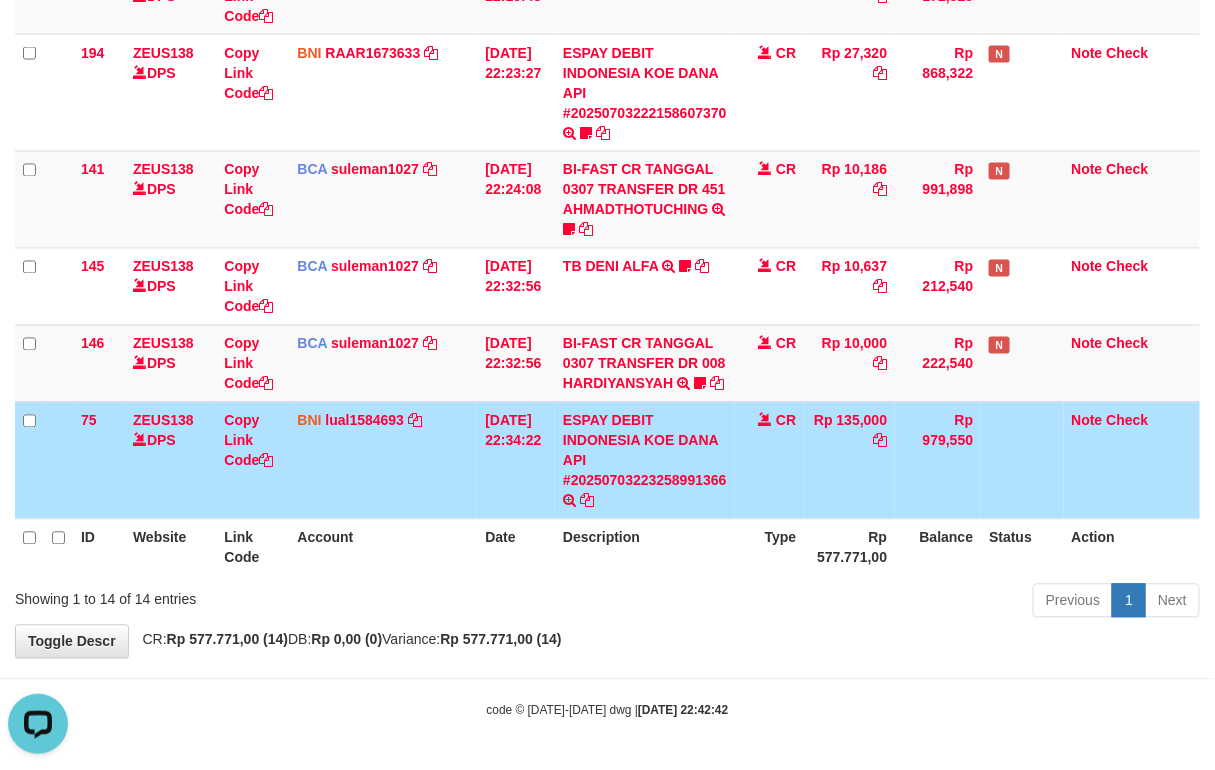 click on "CR" at bounding box center (770, 460) 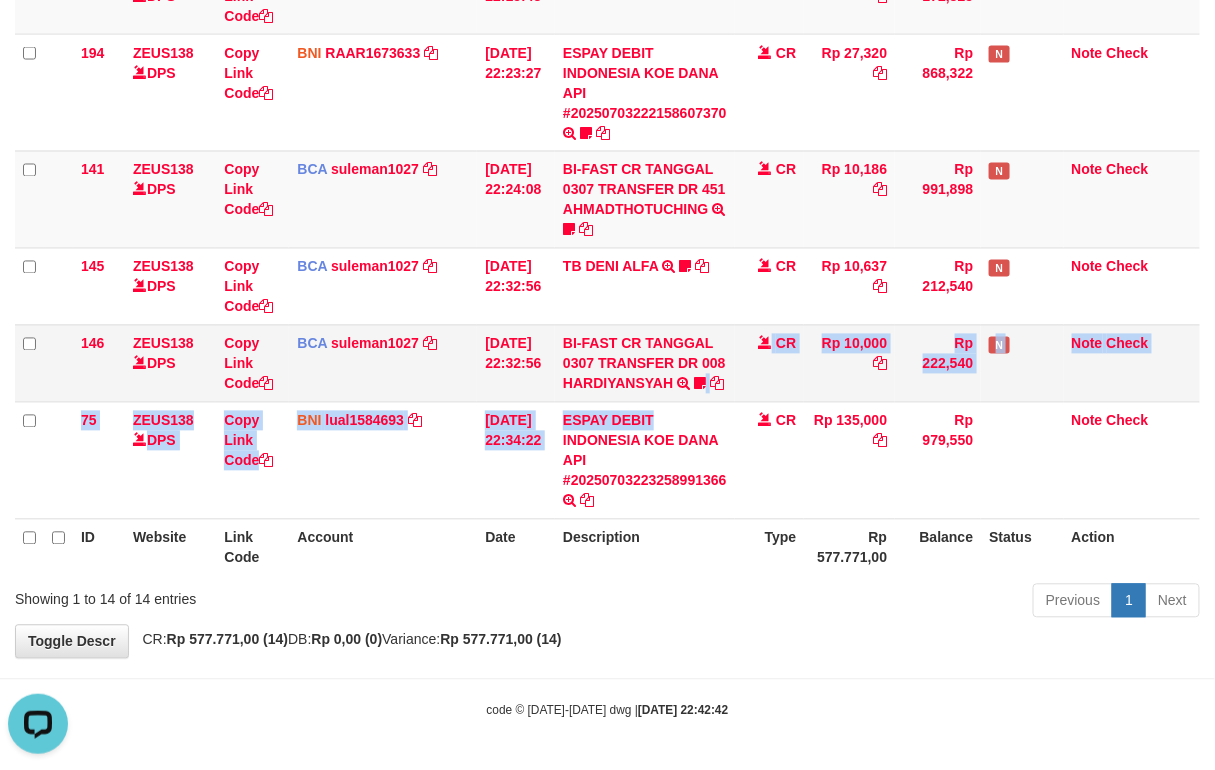 drag, startPoint x: 712, startPoint y: 376, endPoint x: 720, endPoint y: 327, distance: 49.648766 